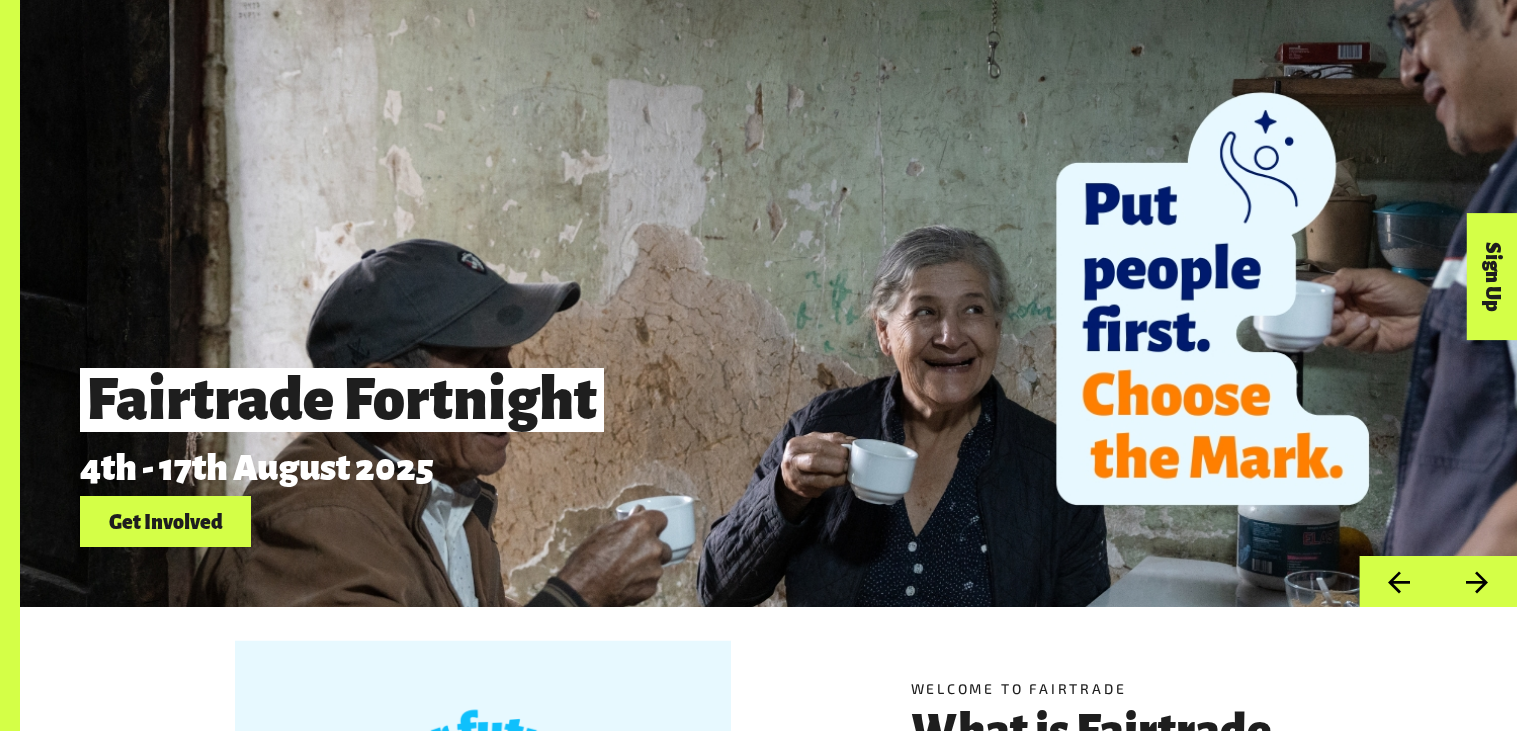 scroll, scrollTop: 817, scrollLeft: 0, axis: vertical 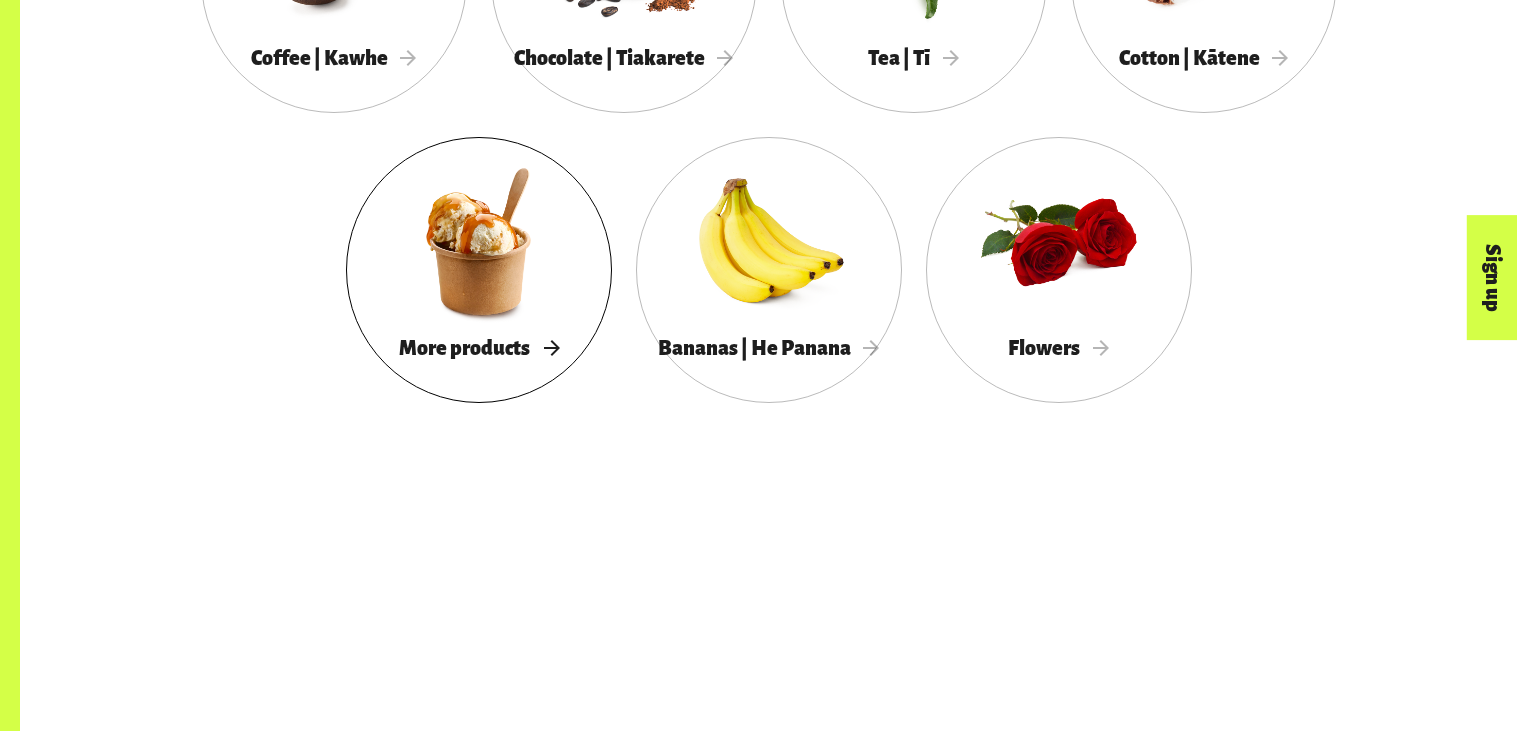 click at bounding box center [479, 241] 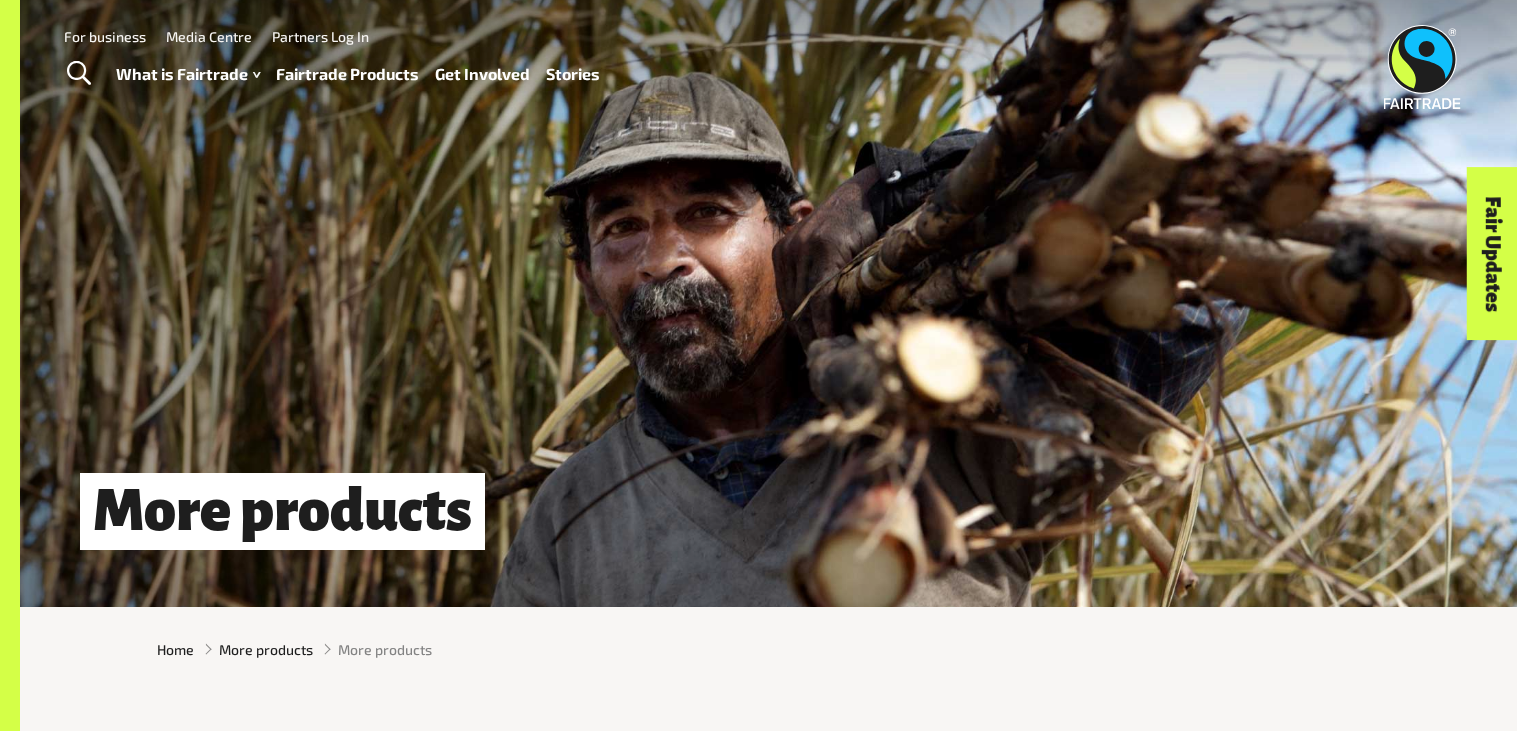scroll, scrollTop: 0, scrollLeft: 0, axis: both 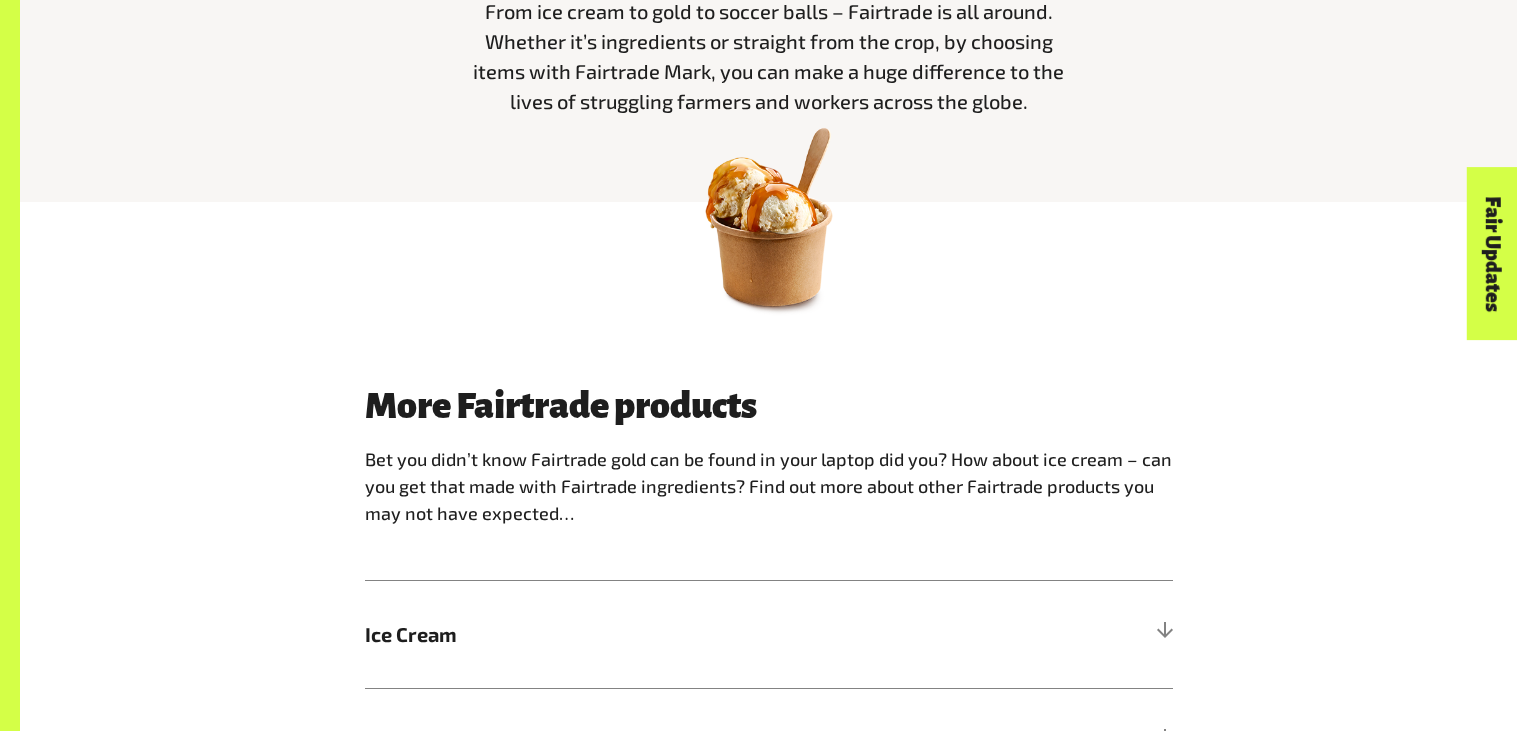 click at bounding box center (769, 217) 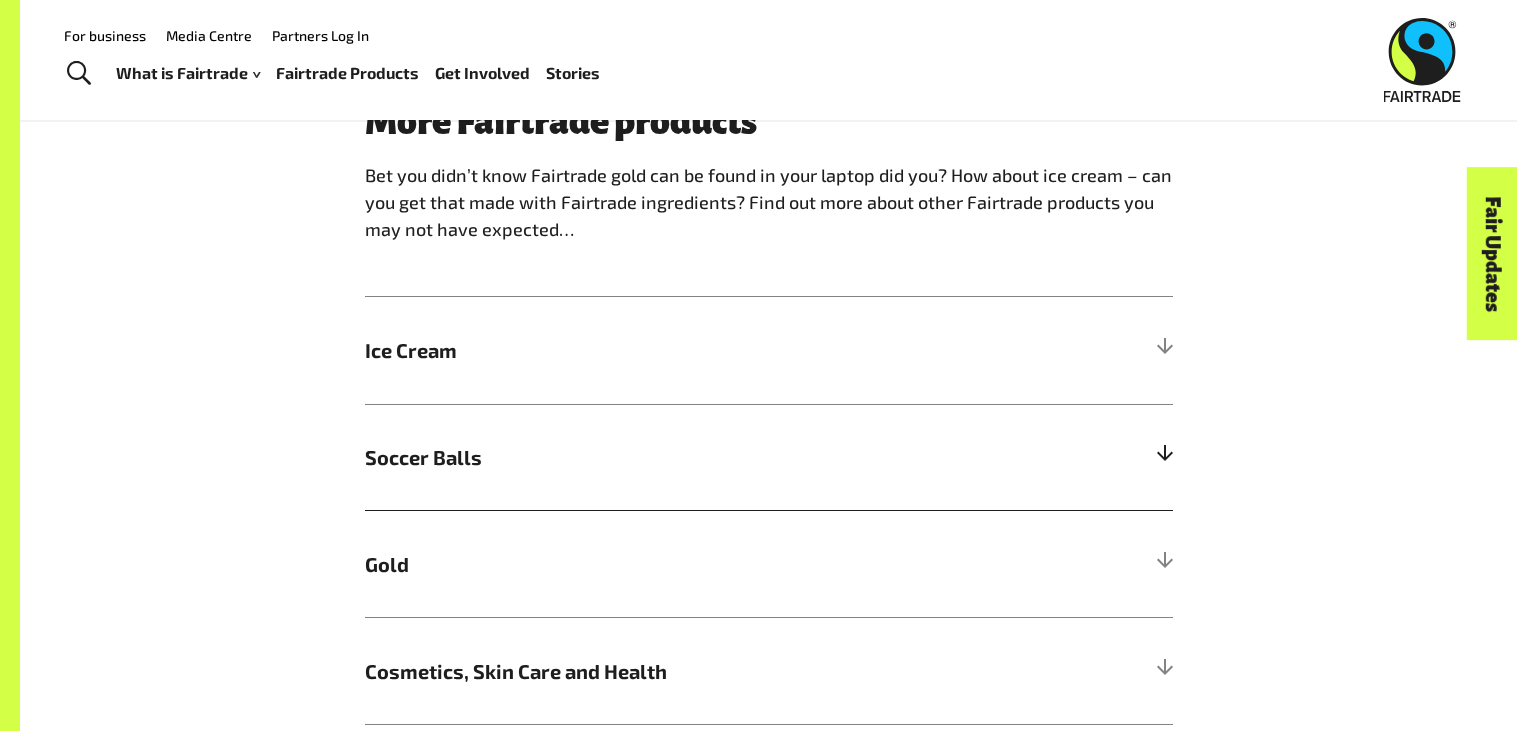scroll, scrollTop: 1166, scrollLeft: 0, axis: vertical 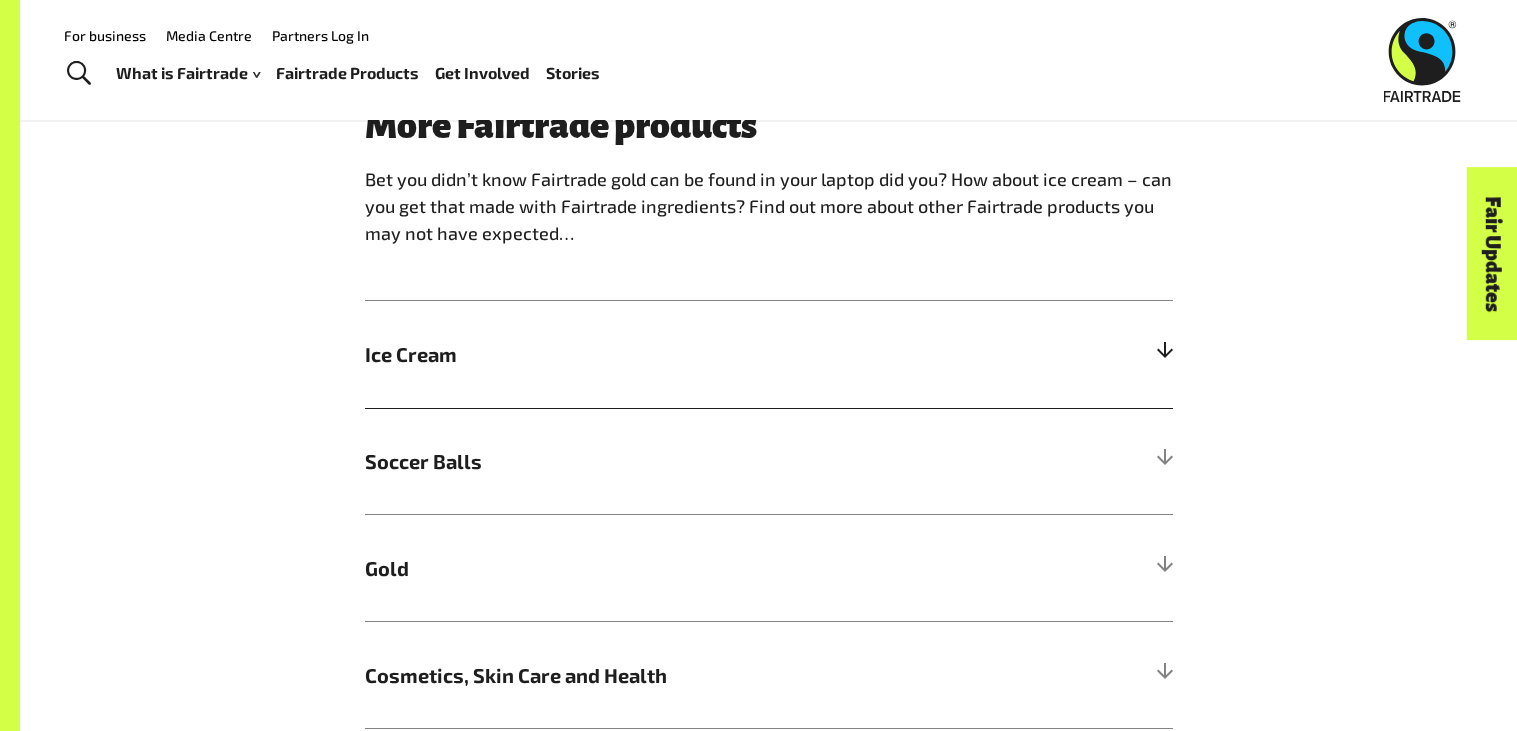 click on "Ice Cream" at bounding box center (668, 354) 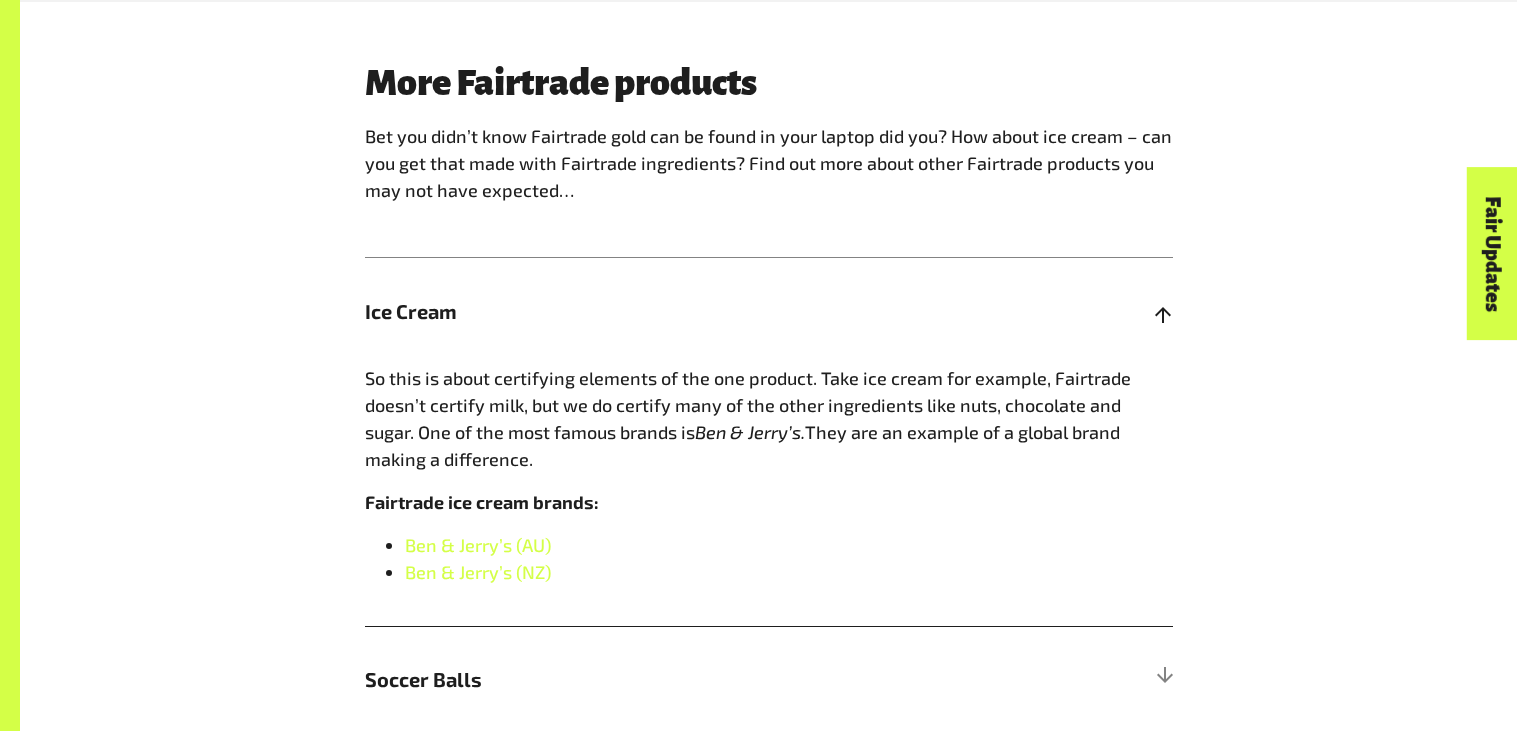 scroll, scrollTop: 1218, scrollLeft: 0, axis: vertical 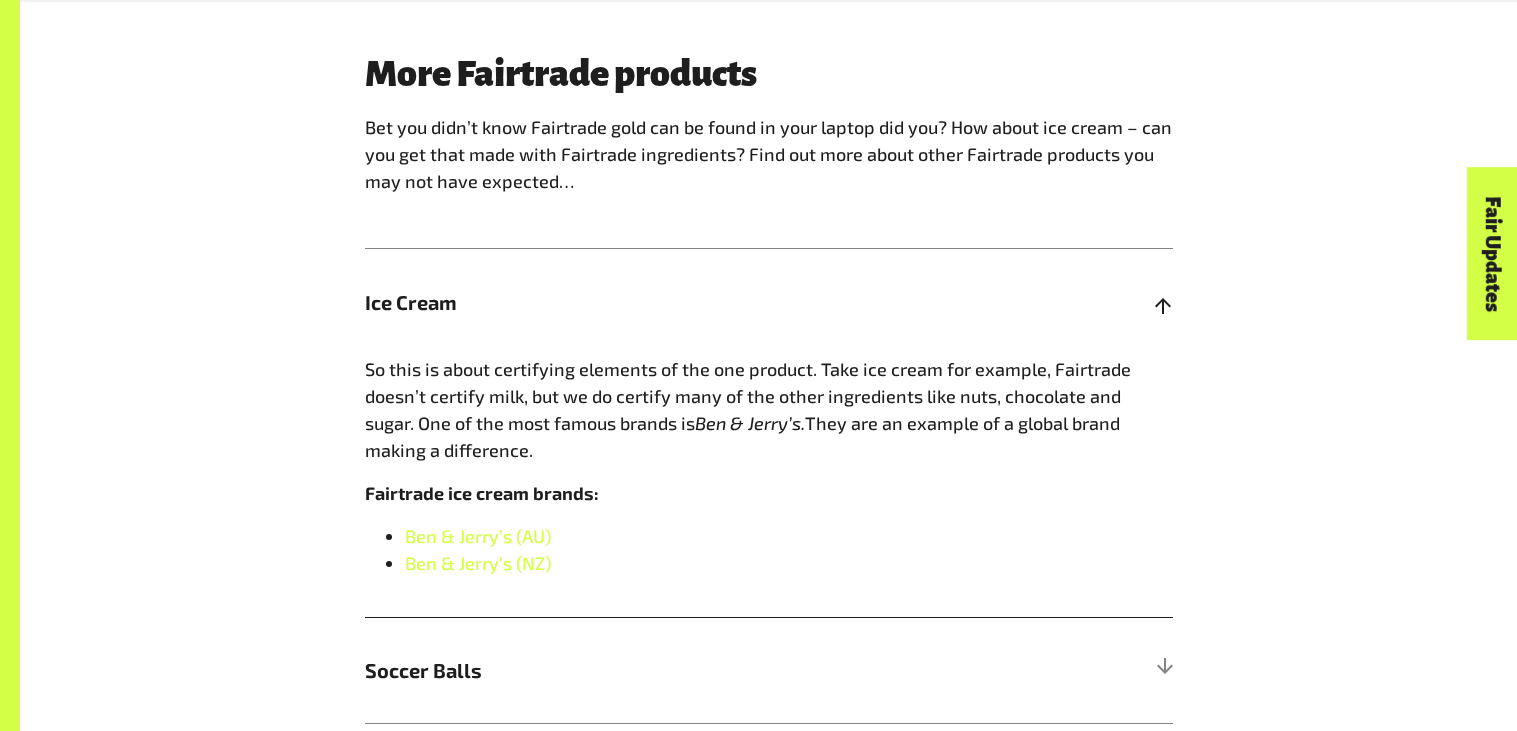 click at bounding box center [1164, 302] 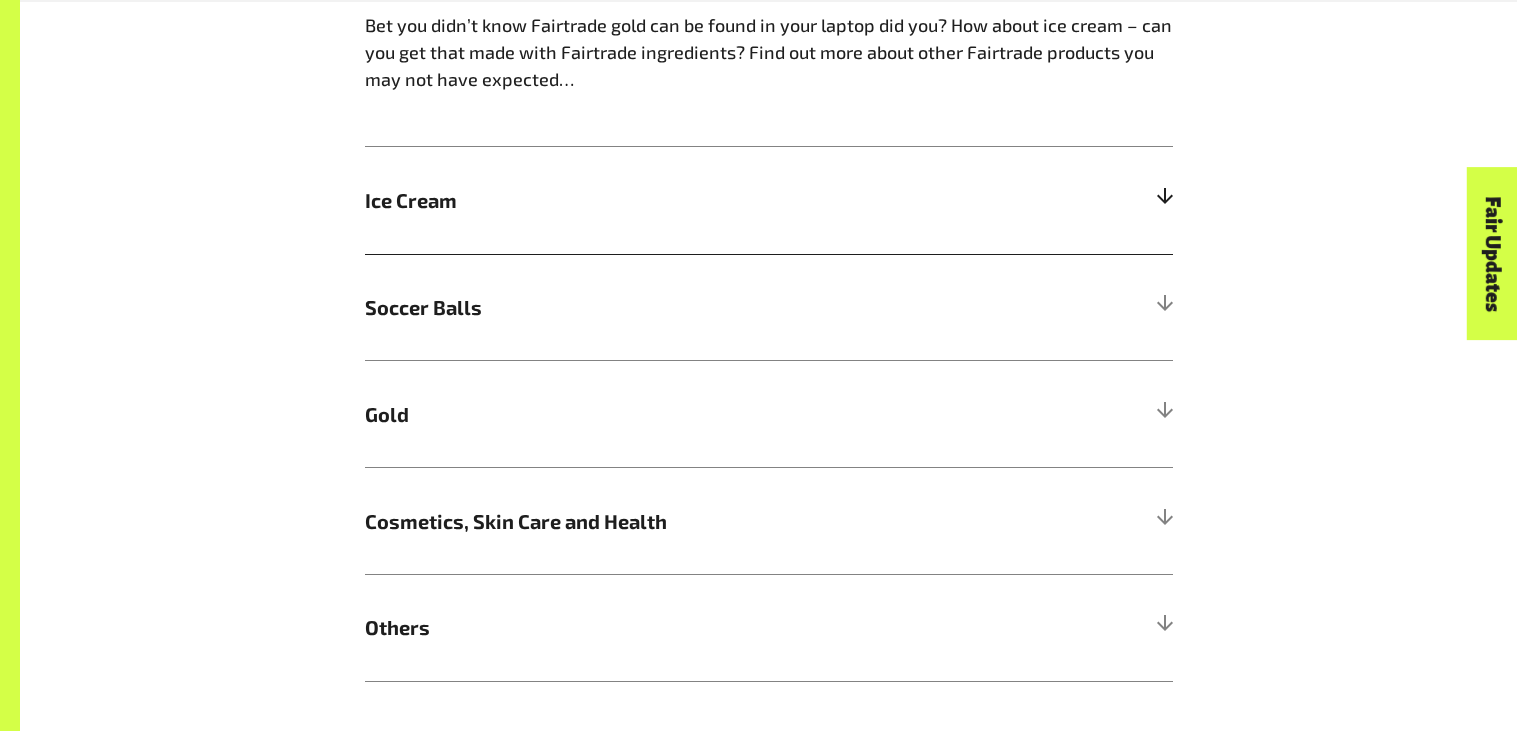 scroll, scrollTop: 1314, scrollLeft: 0, axis: vertical 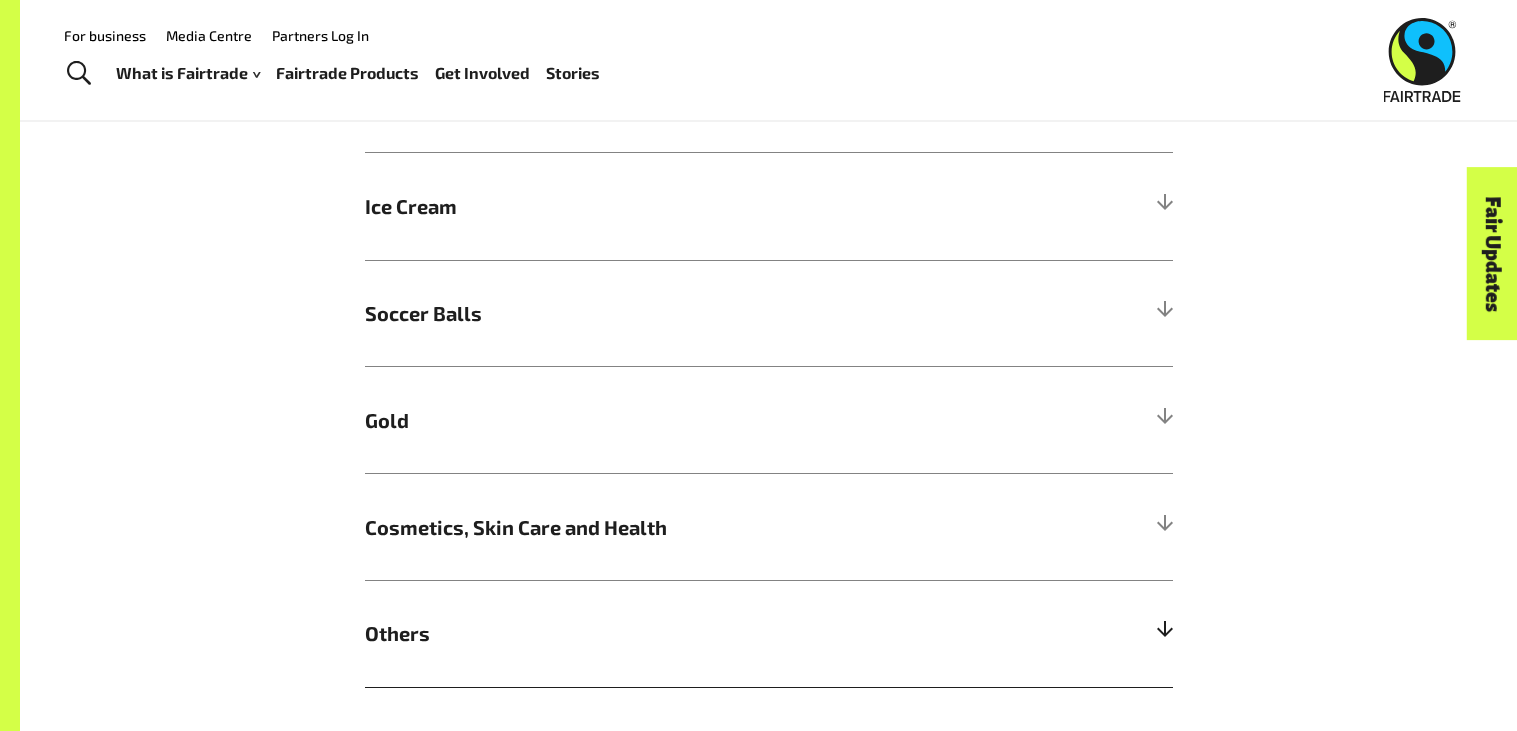 click at bounding box center [1164, 633] 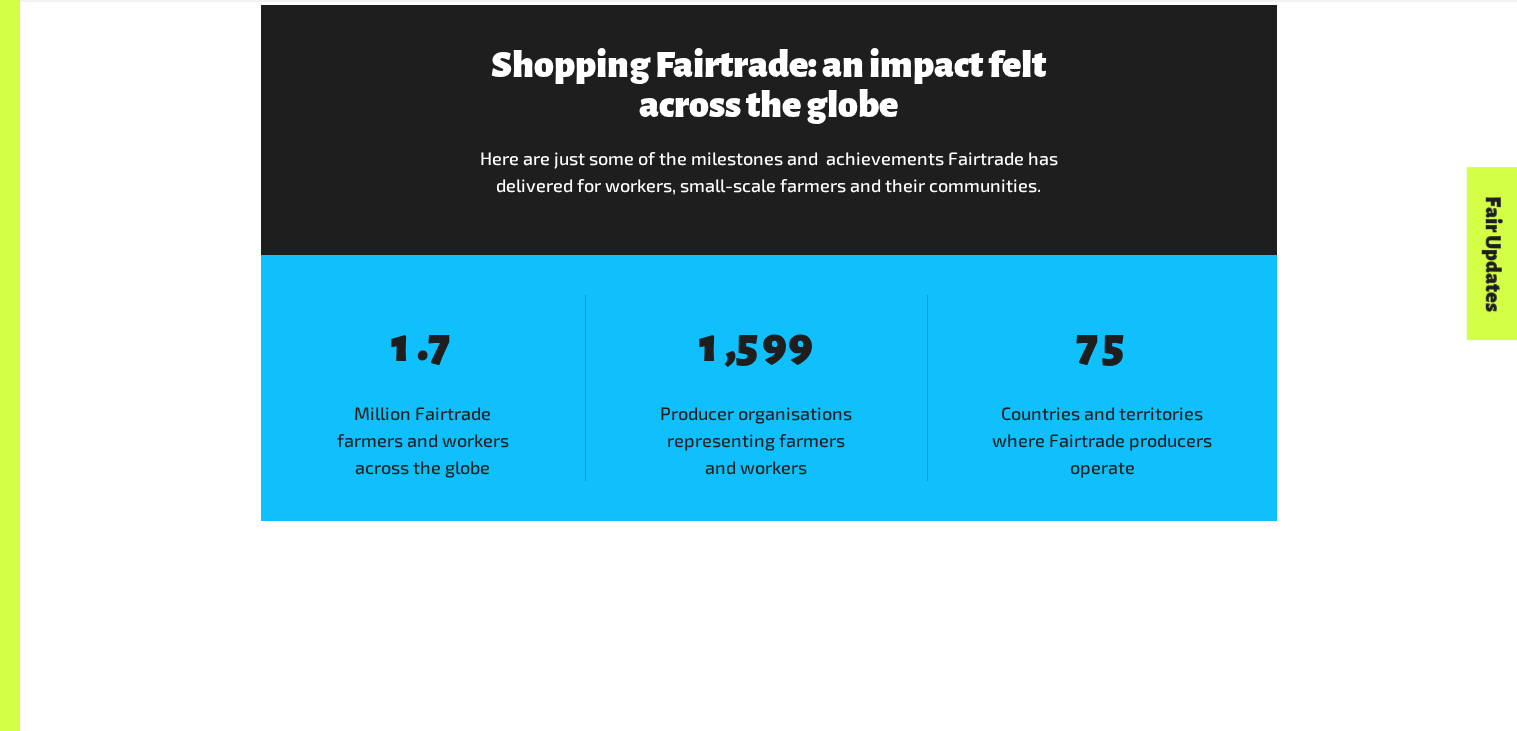 scroll, scrollTop: 3119, scrollLeft: 0, axis: vertical 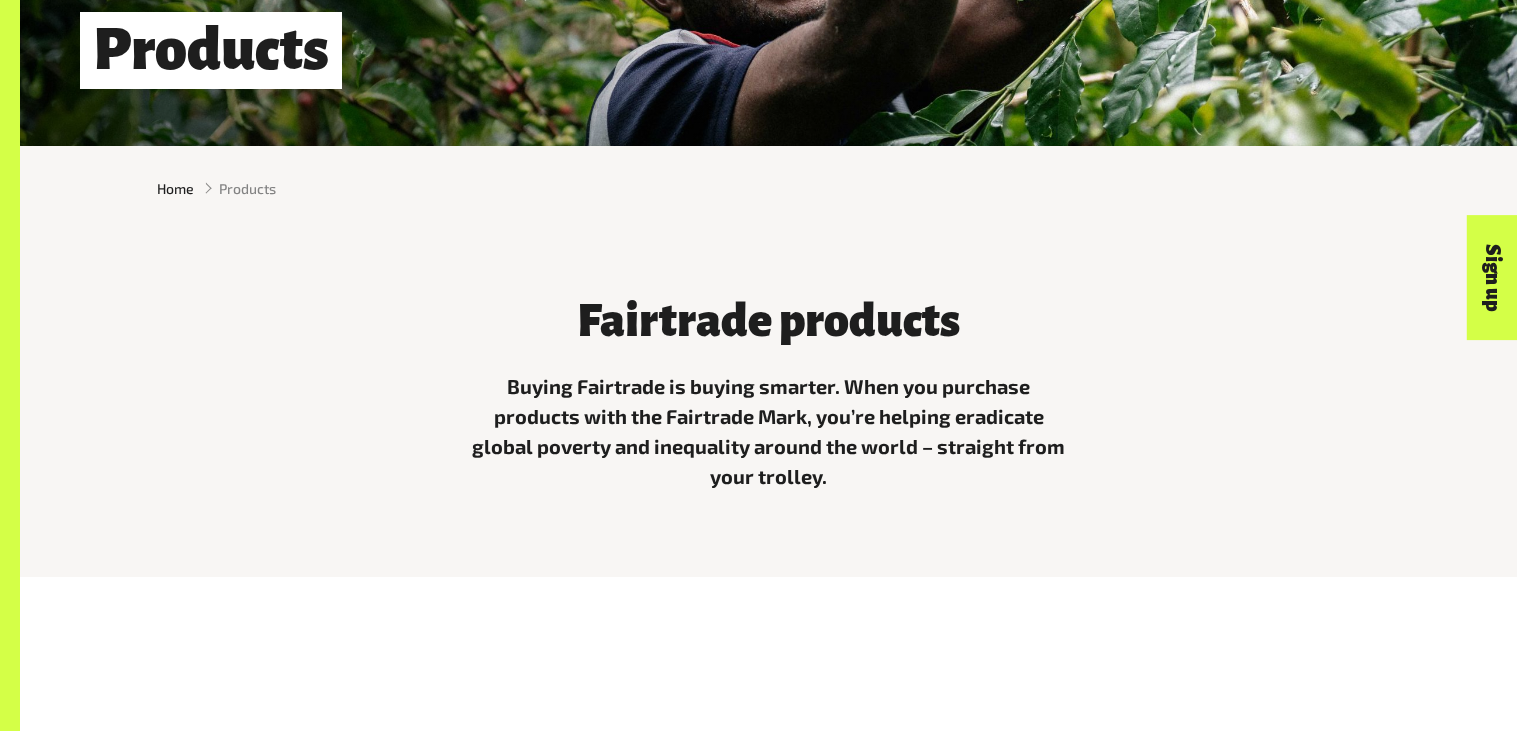 click on "Buying Fairtrade is buying smarter. When you purchase products with the Fairtrade Mark, you’re helping eradicate global poverty and inequality around the world – straight from your trolley." at bounding box center (769, 431) 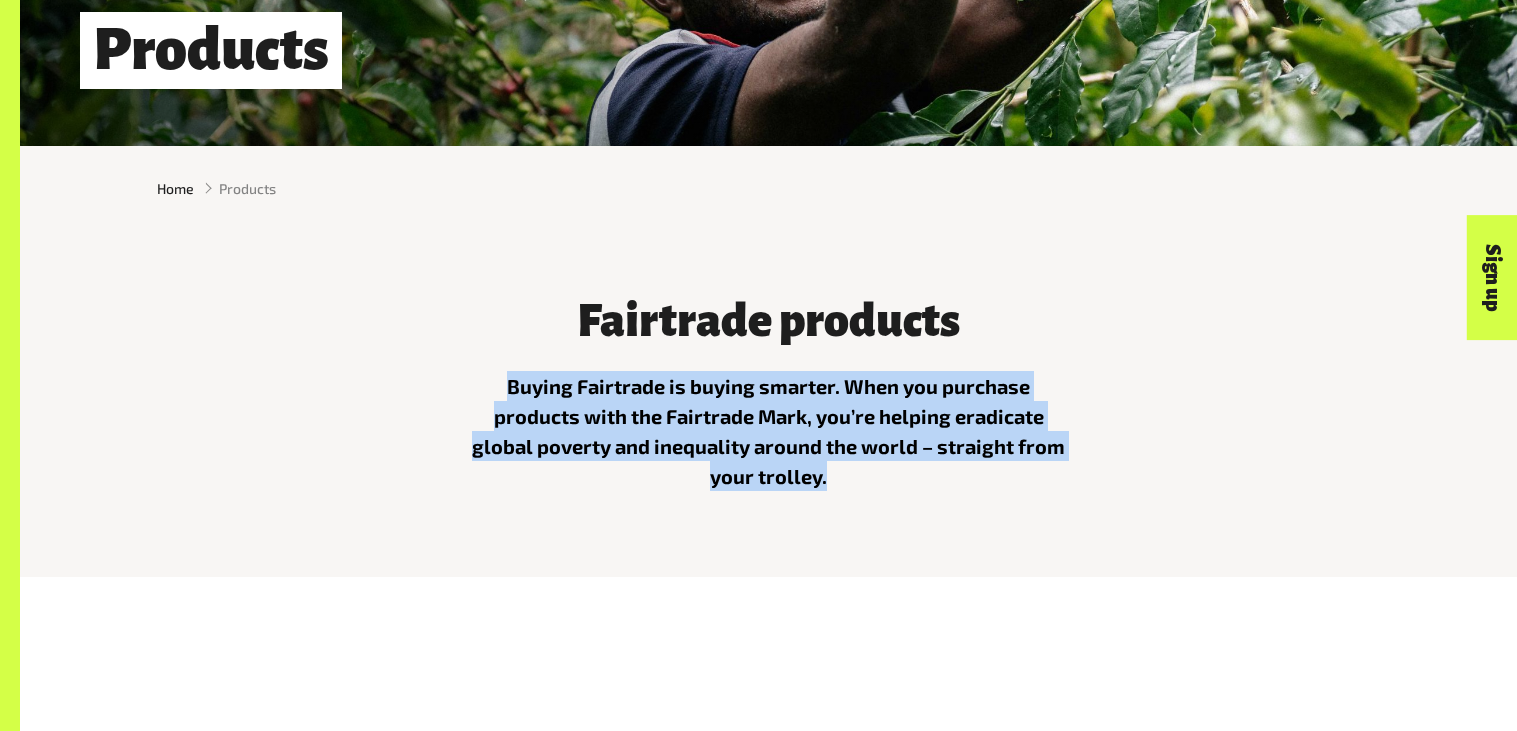drag, startPoint x: 512, startPoint y: 382, endPoint x: 891, endPoint y: 560, distance: 418.7183 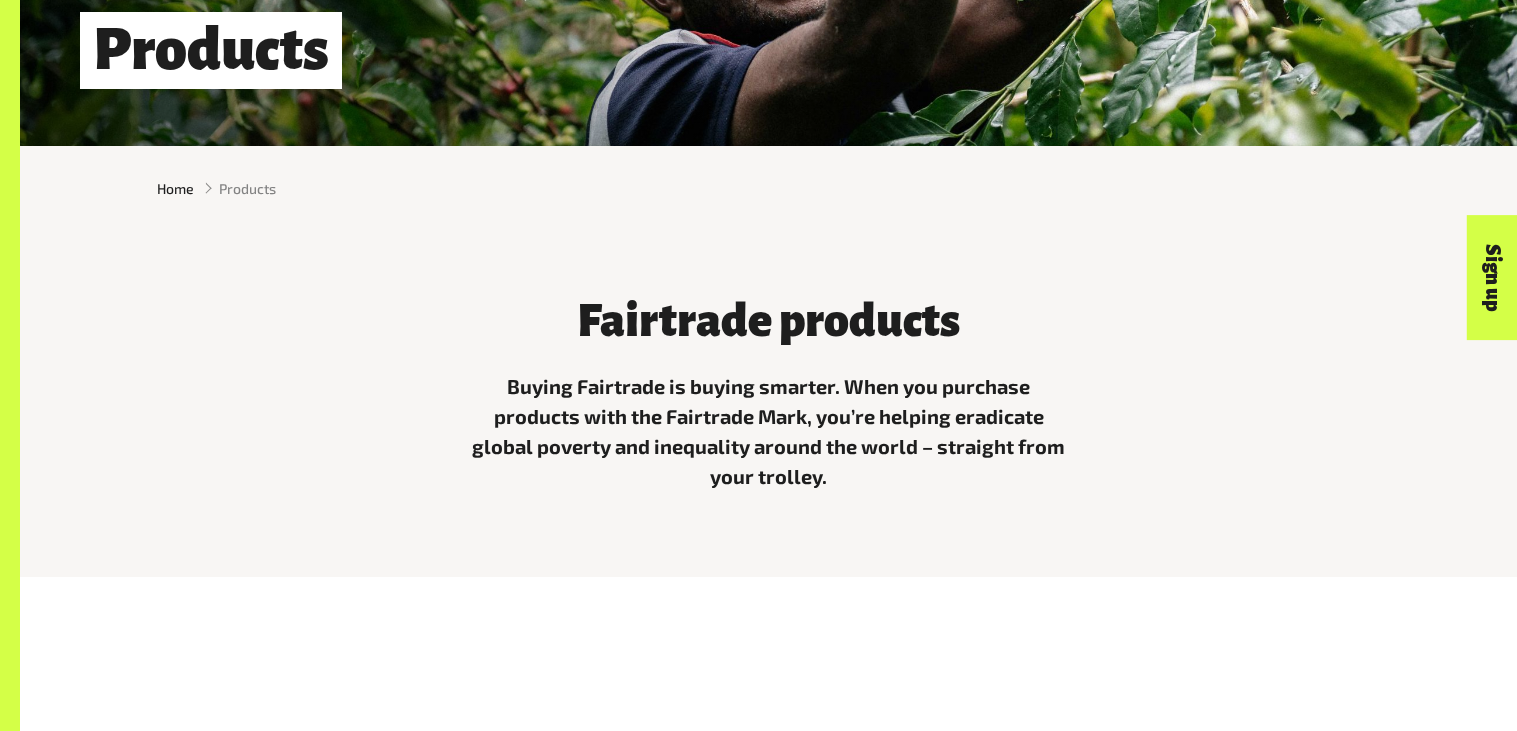 click on "Buying Fairtrade is buying smarter. When you purchase products with the Fairtrade Mark, you’re helping eradicate global poverty and inequality around the world – straight from your trolley." at bounding box center (769, 431) 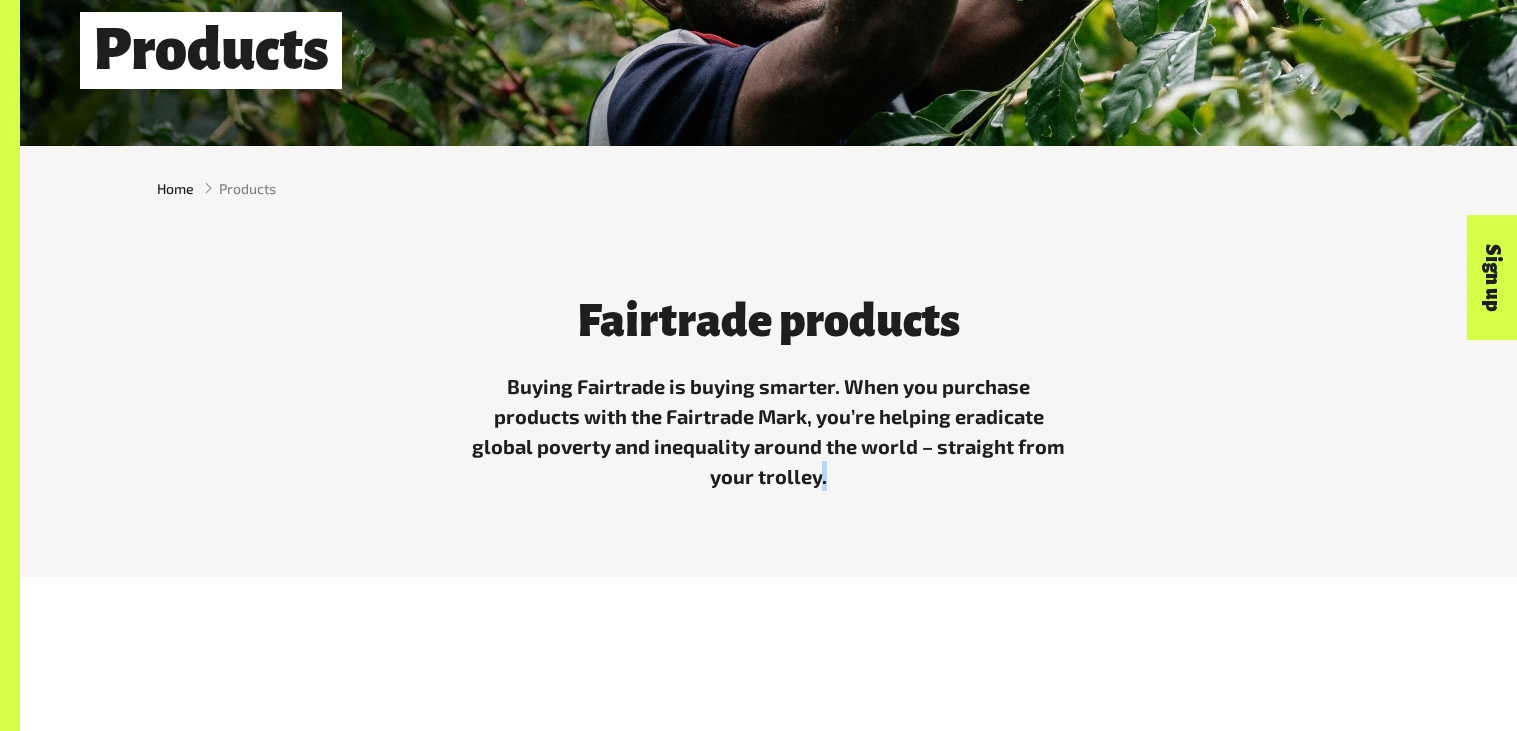 click on "Buying Fairtrade is buying smarter. When you purchase products with the Fairtrade Mark, you’re helping eradicate global poverty and inequality around the world – straight from your trolley." at bounding box center (769, 431) 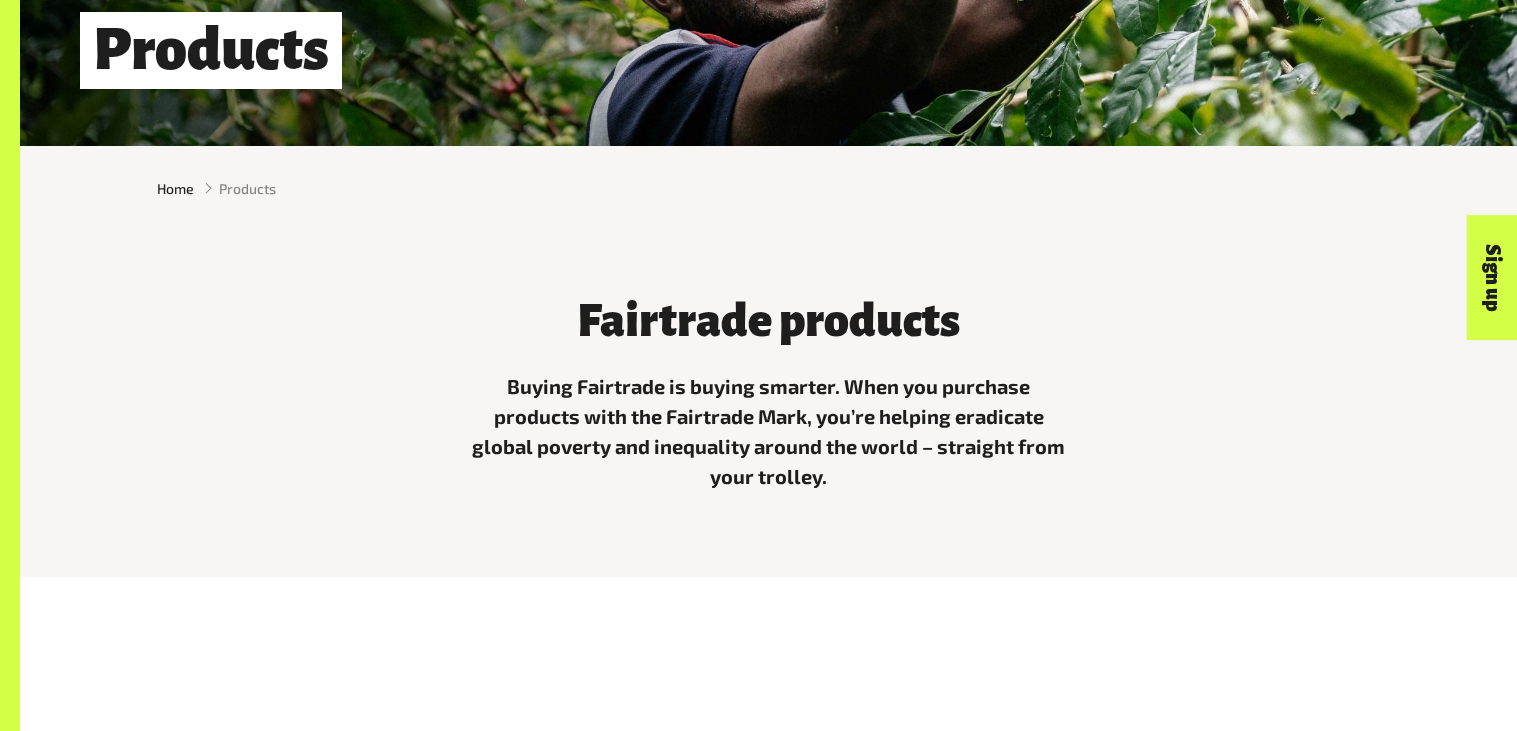 click on "Products
Home
Products
Fairtrade products
Buying Fairtrade is buying smarter. When you purchase products with the Fairtrade Mark, you’re helping eradicate global poverty and inequality around the world – straight from your trolley.
Find Fairtrade Products
Product Finder
Fairtrade commodities and their impact
Coffee | Kawhe" at bounding box center [768, 2160] 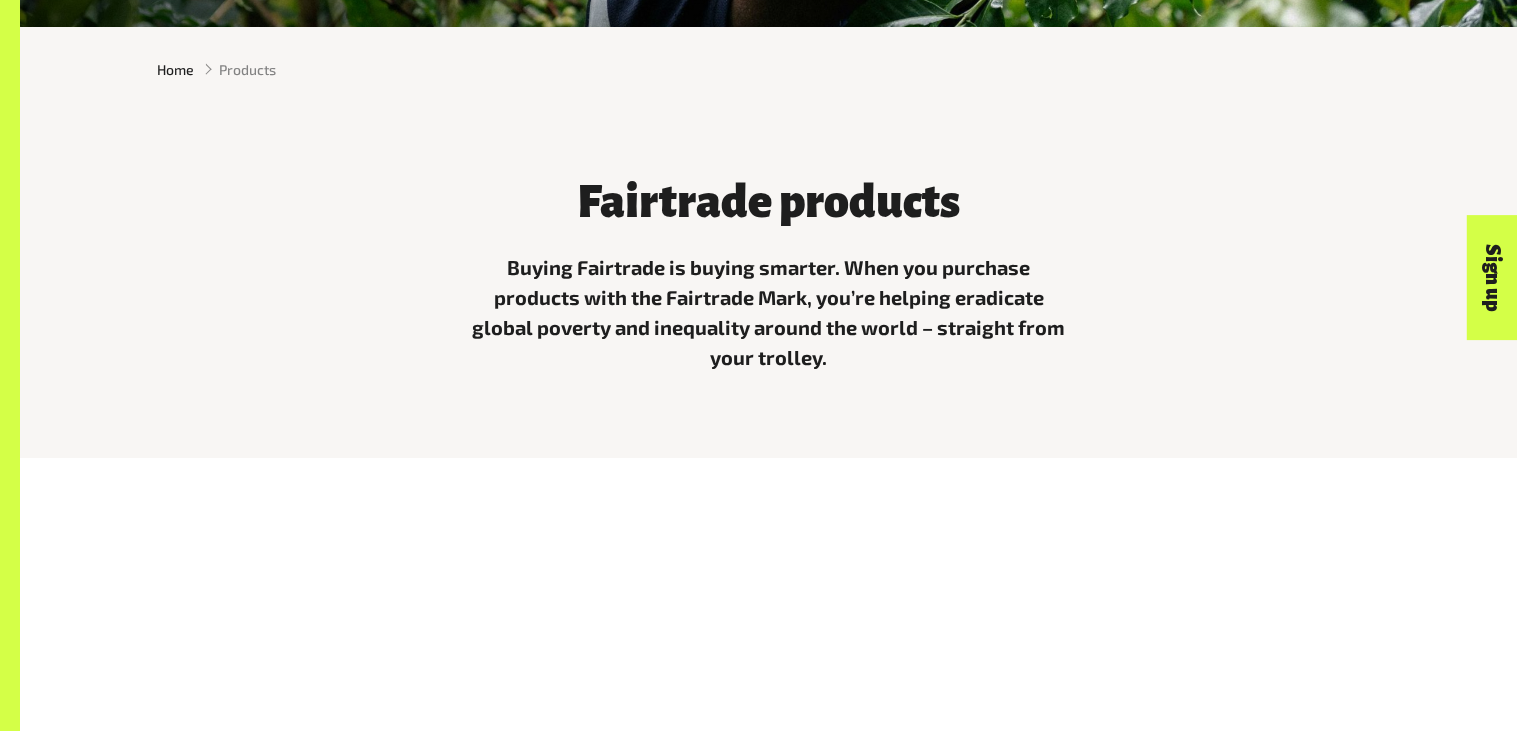 scroll, scrollTop: 563, scrollLeft: 0, axis: vertical 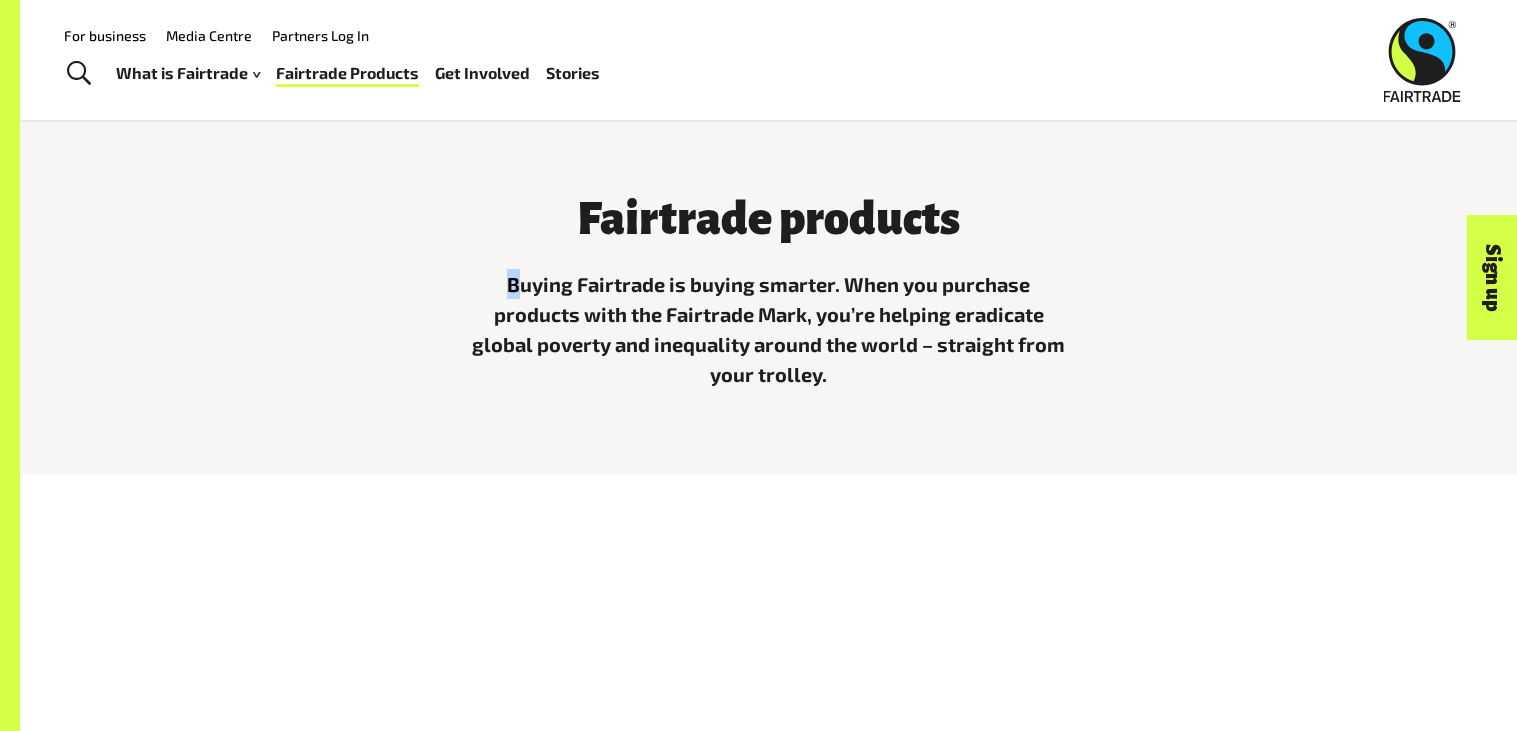 drag, startPoint x: 514, startPoint y: 276, endPoint x: 545, endPoint y: 284, distance: 32.01562 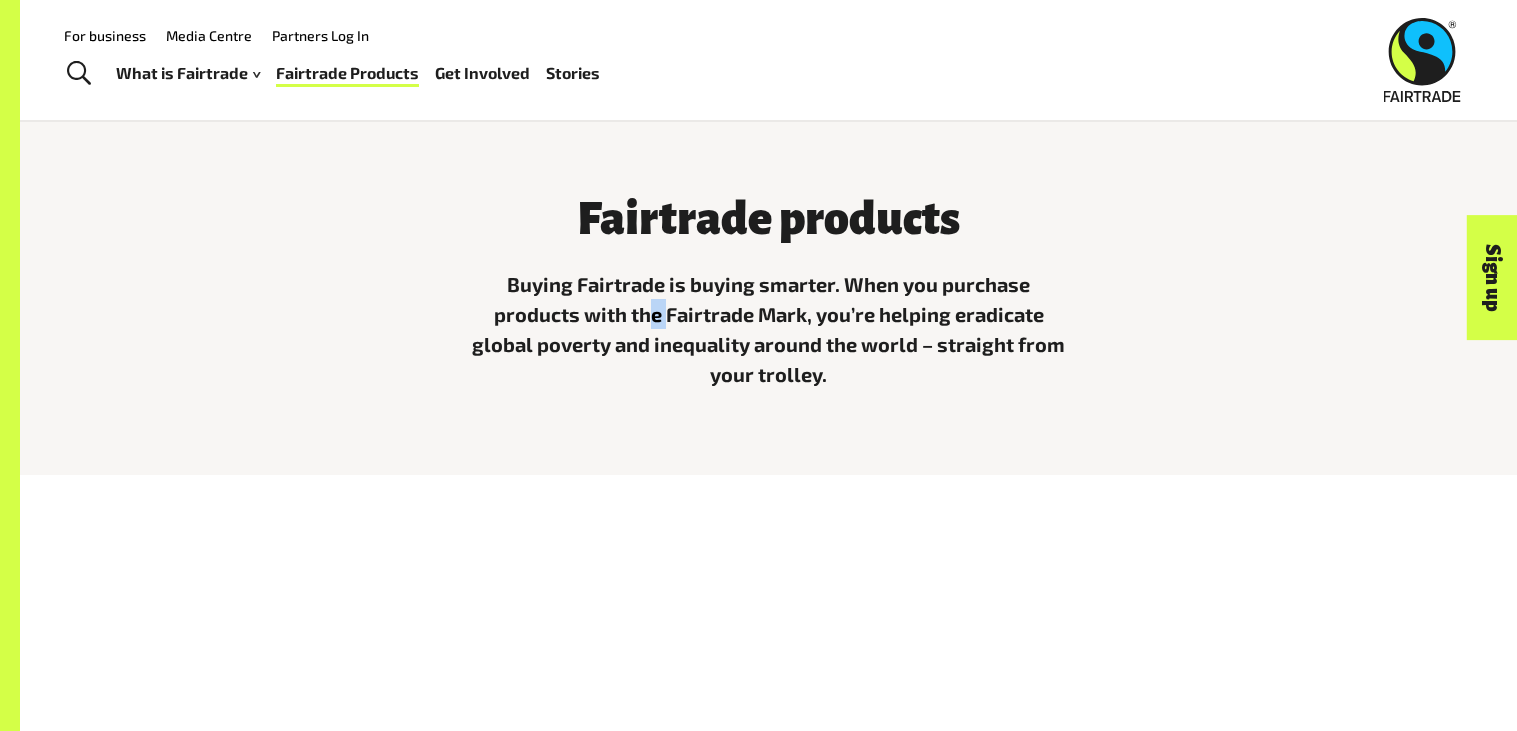 drag, startPoint x: 653, startPoint y: 313, endPoint x: 664, endPoint y: 320, distance: 13.038404 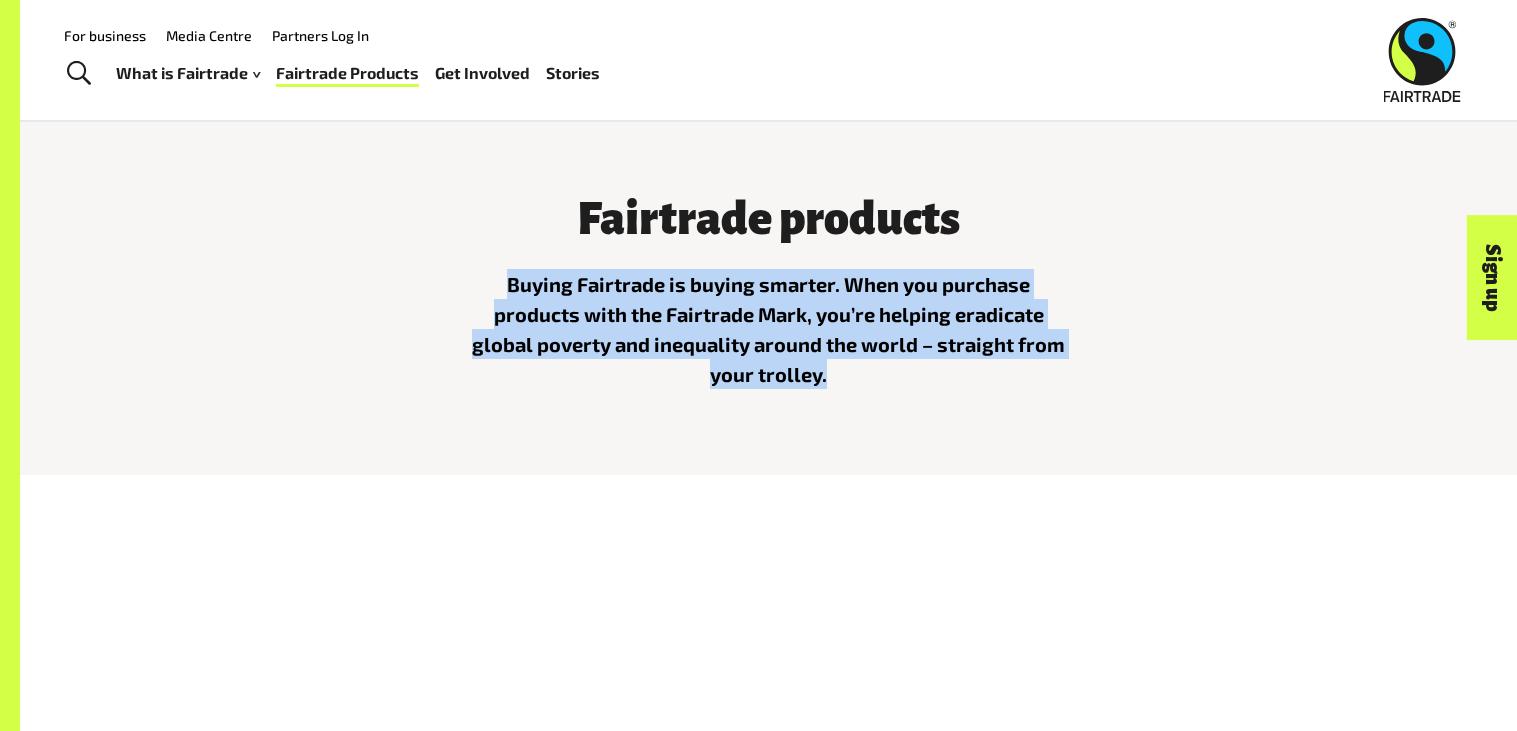 drag, startPoint x: 510, startPoint y: 276, endPoint x: 924, endPoint y: 430, distance: 441.71484 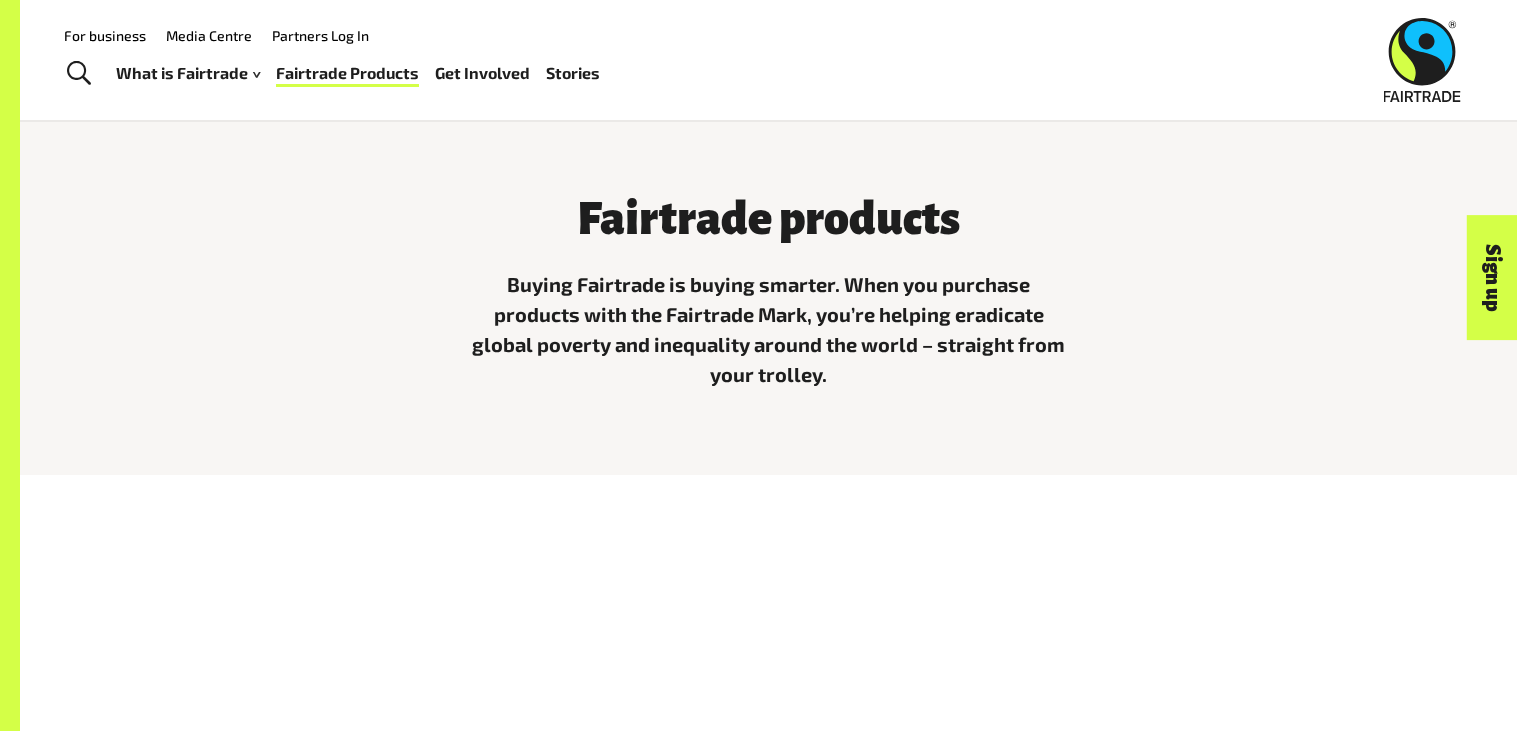 click on "Fairtrade products
Buying Fairtrade is buying smarter. When you purchase products with the Fairtrade Mark, you’re helping eradicate global poverty and inequality around the world – straight from your trolley." at bounding box center (768, 302) 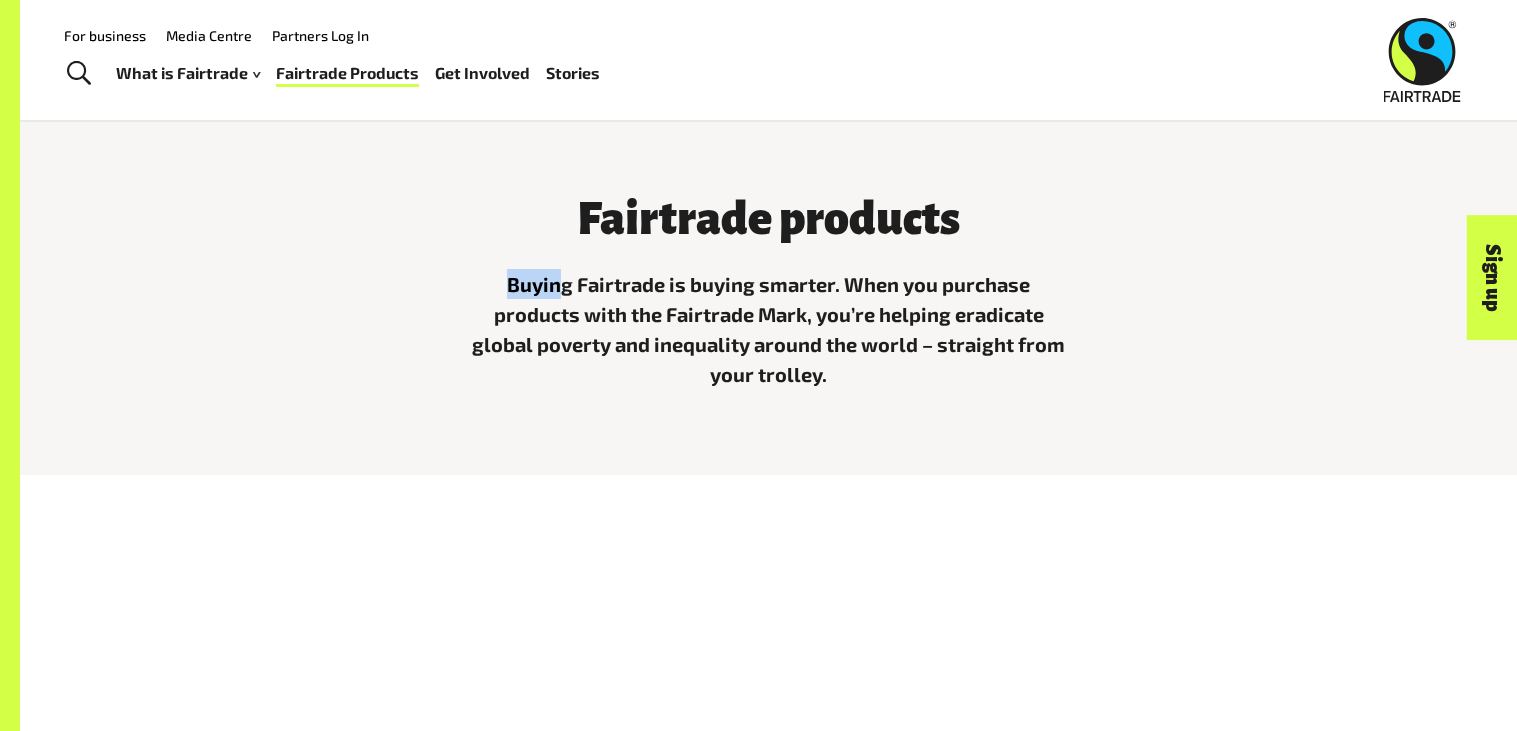 drag, startPoint x: 508, startPoint y: 276, endPoint x: 845, endPoint y: 380, distance: 352.6826 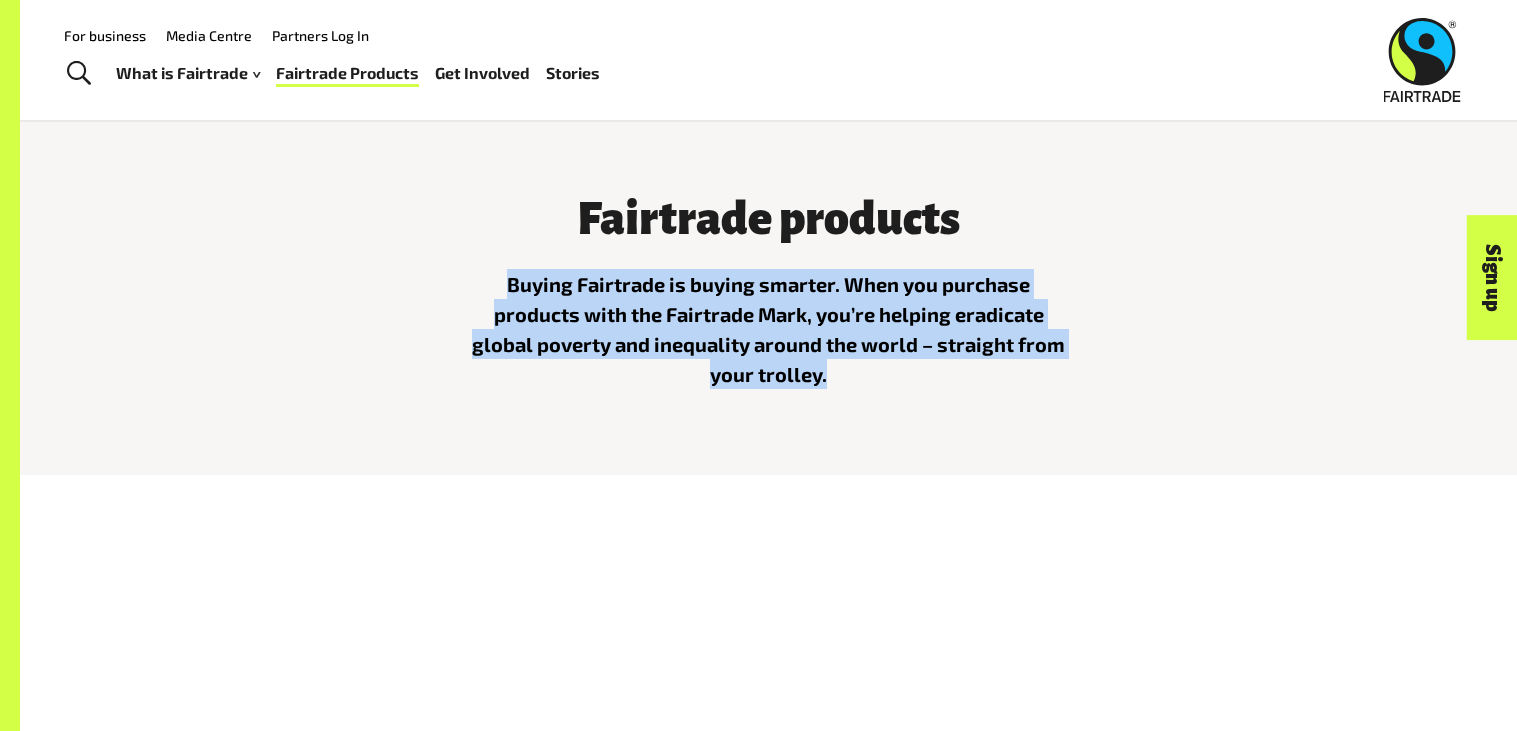 click on "Buying Fairtrade is buying smarter. When you purchase products with the Fairtrade Mark, you’re helping eradicate global poverty and inequality around the world – straight from your trolley." at bounding box center (769, 329) 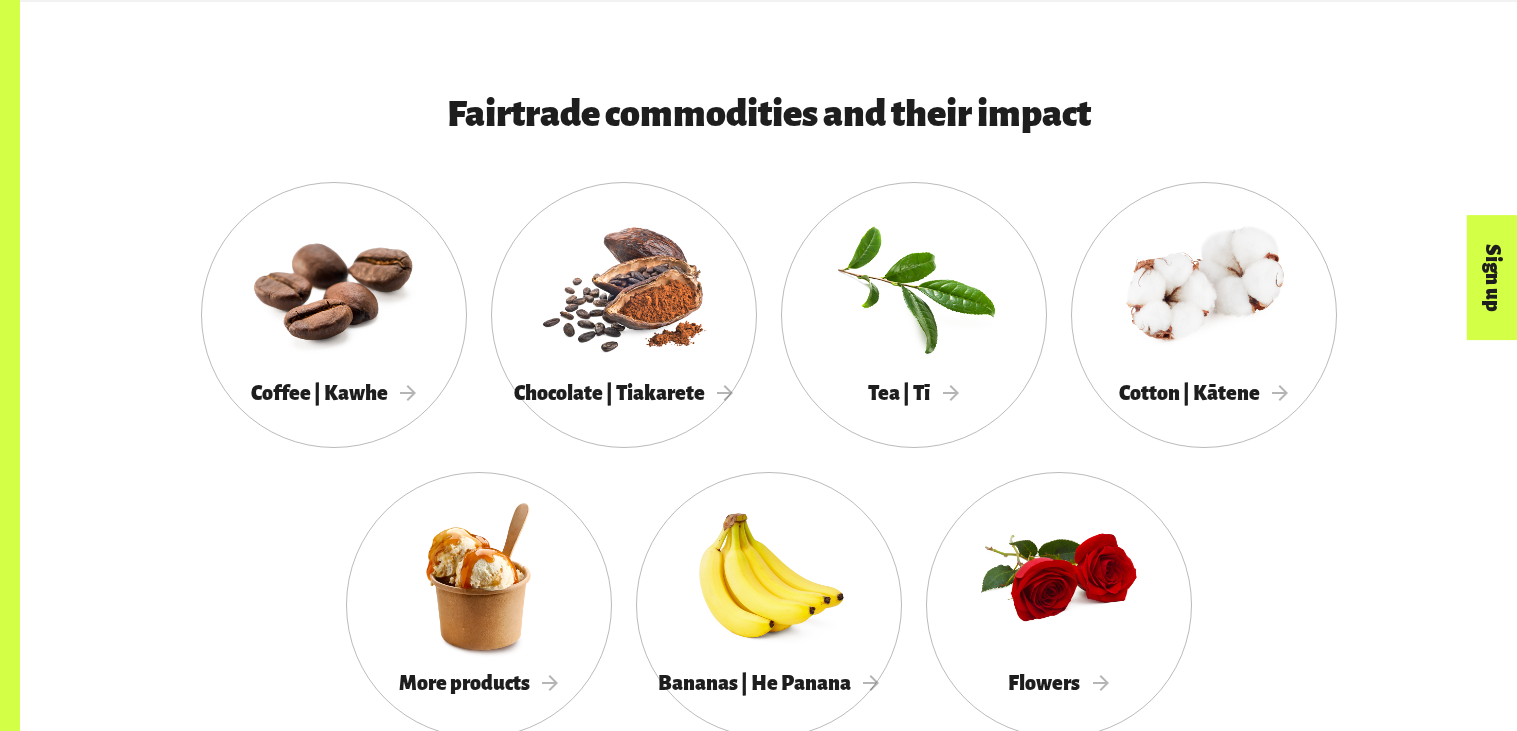 scroll, scrollTop: 1781, scrollLeft: 0, axis: vertical 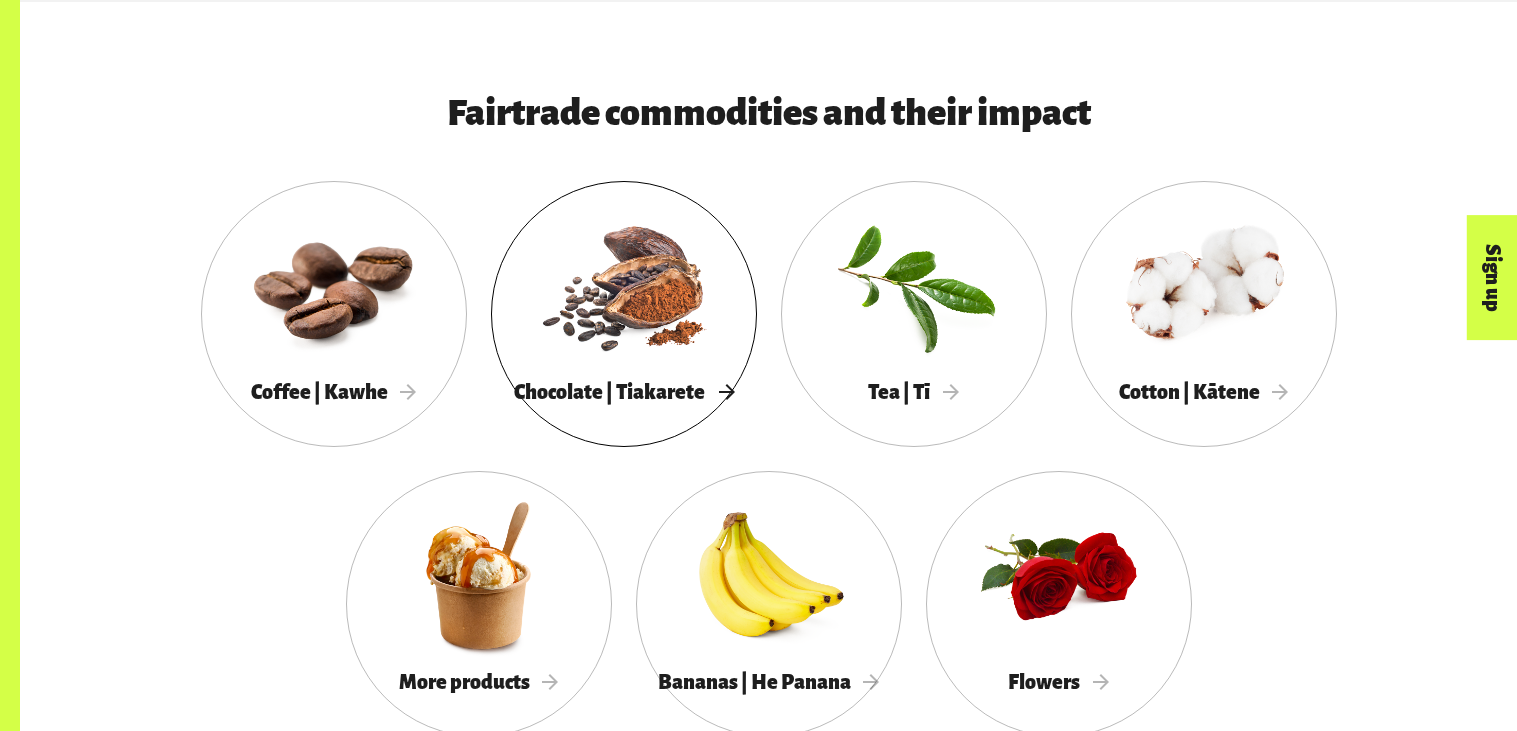click at bounding box center (624, 285) 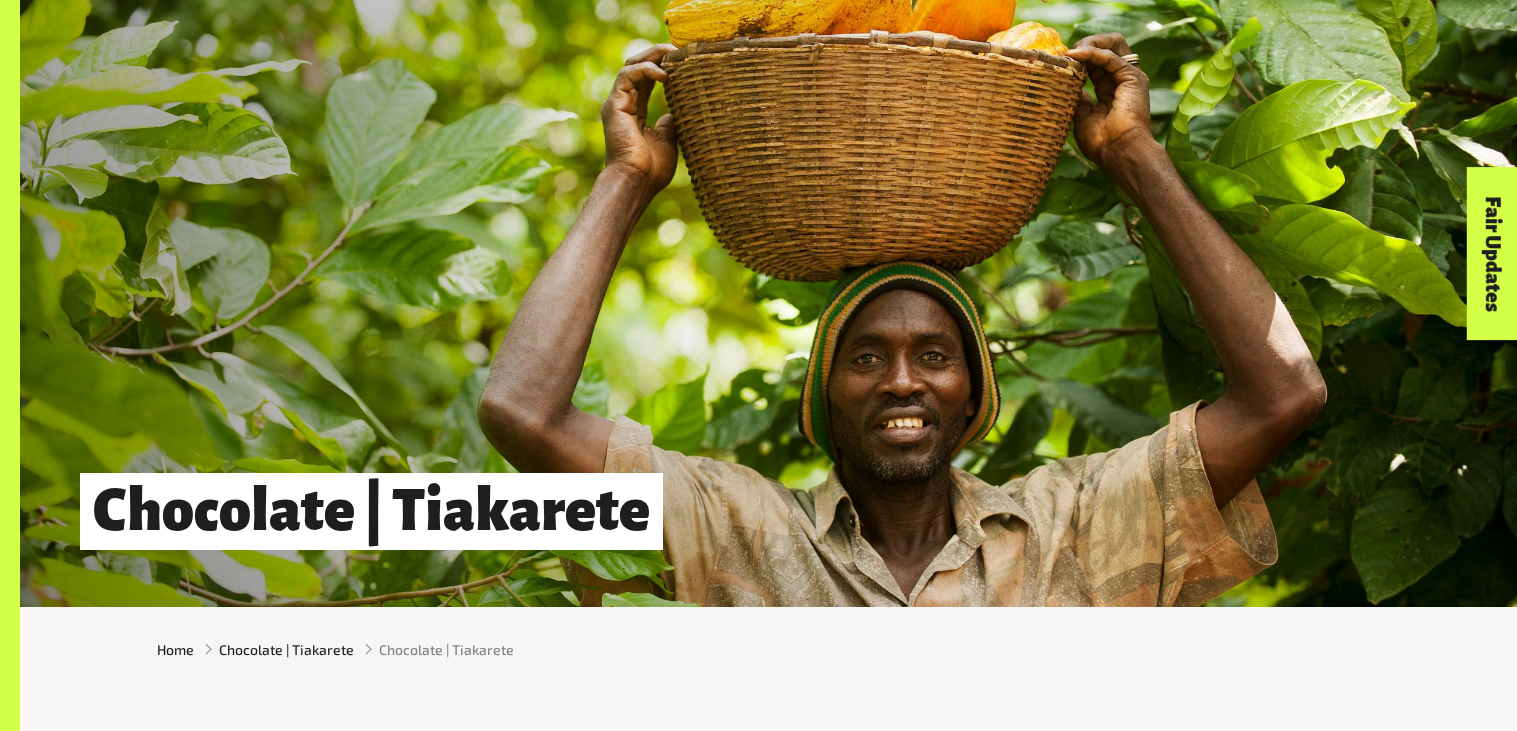 scroll, scrollTop: 1691, scrollLeft: 0, axis: vertical 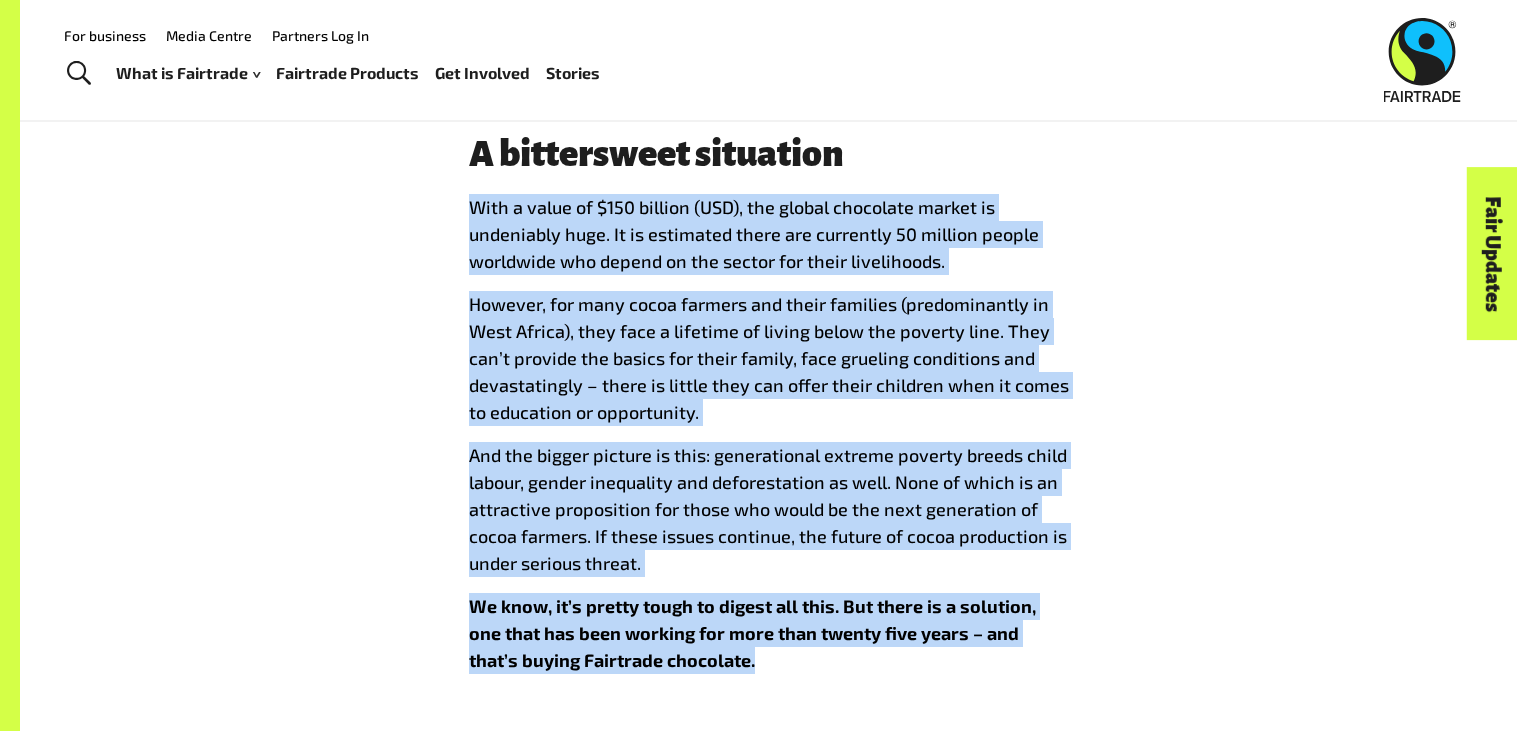drag, startPoint x: 469, startPoint y: 213, endPoint x: 1098, endPoint y: 689, distance: 788.8073 